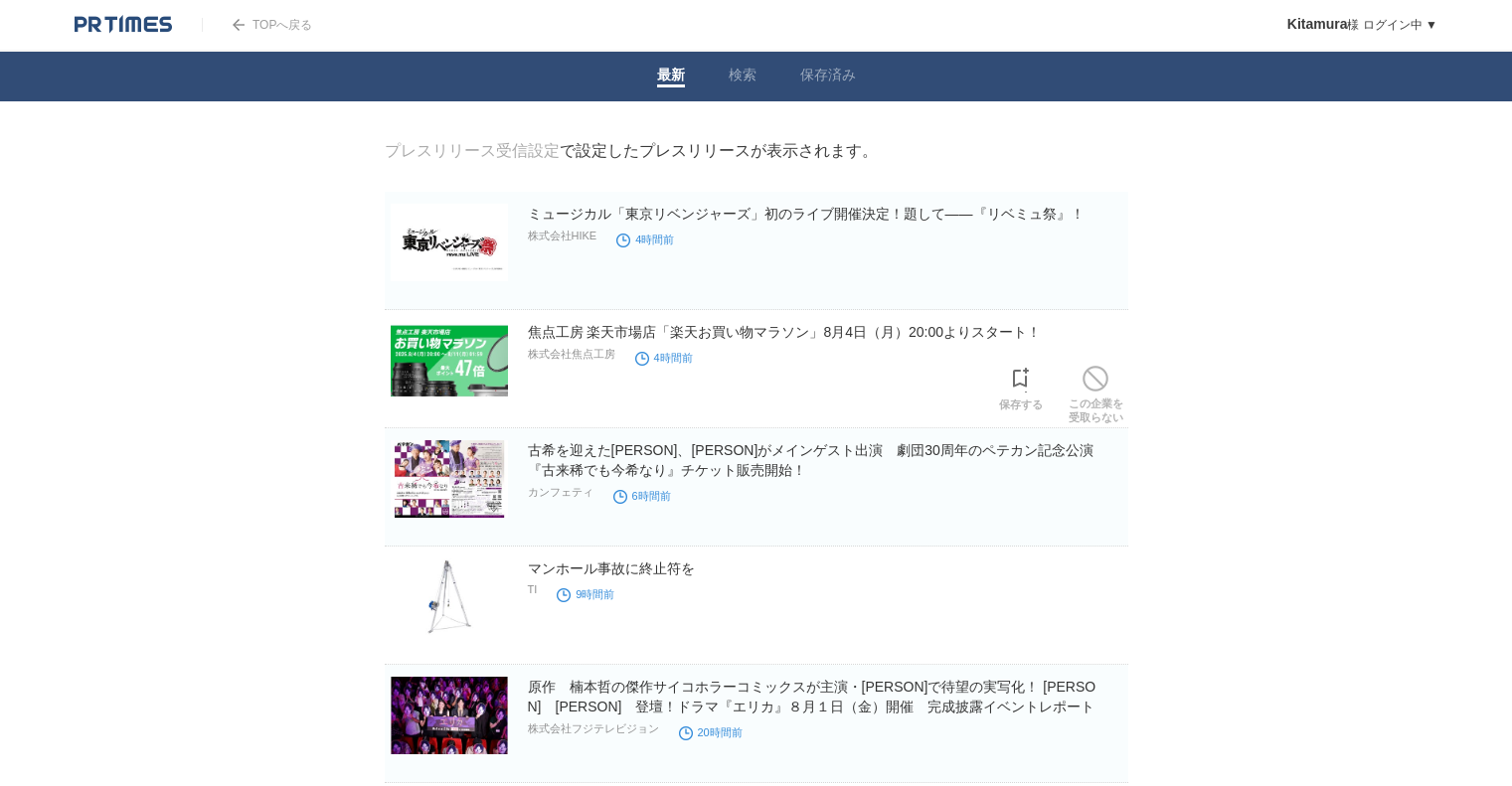scroll, scrollTop: 0, scrollLeft: 0, axis: both 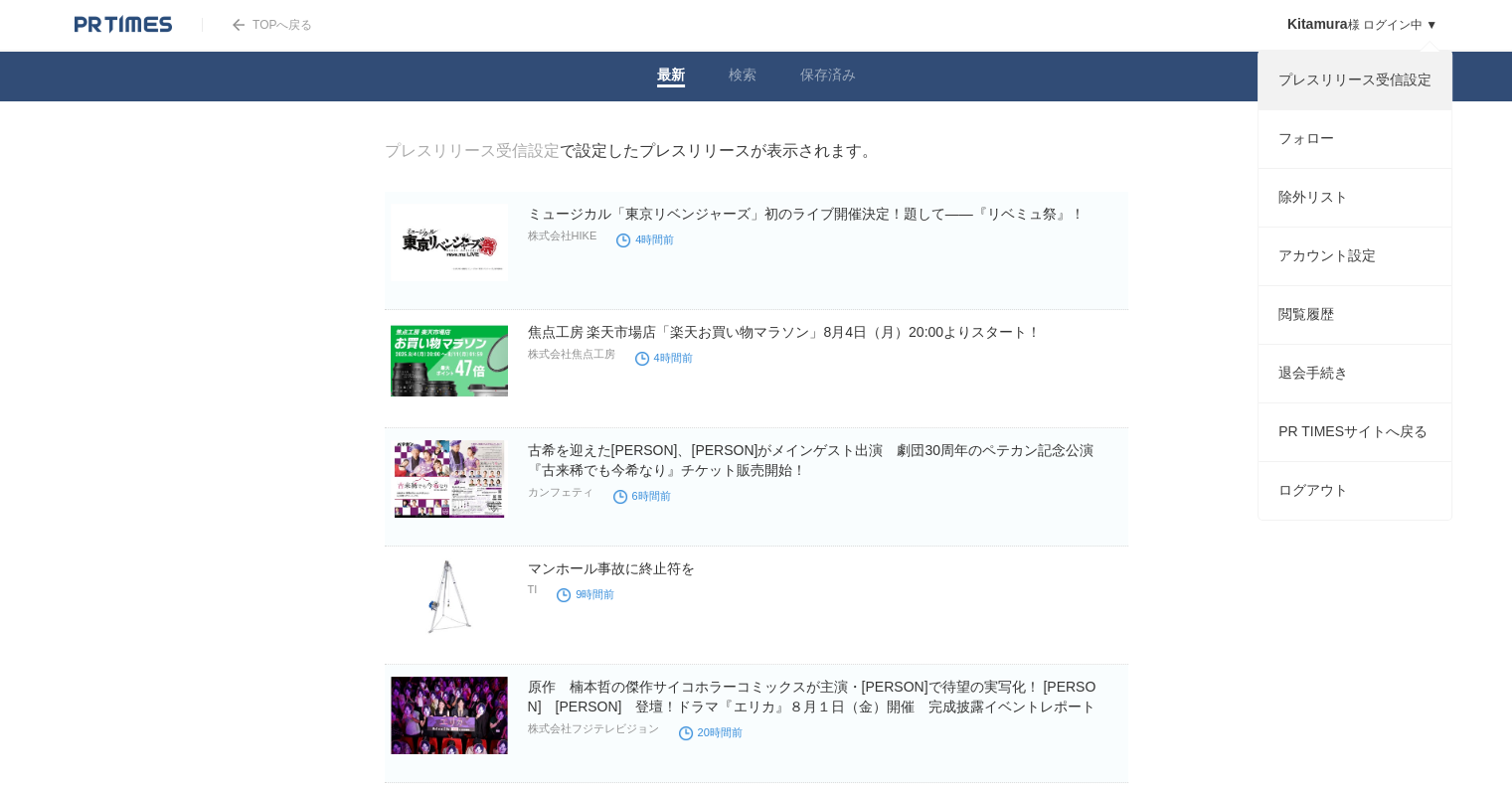 click on "プレスリリース受信設定" at bounding box center (1355, 80) 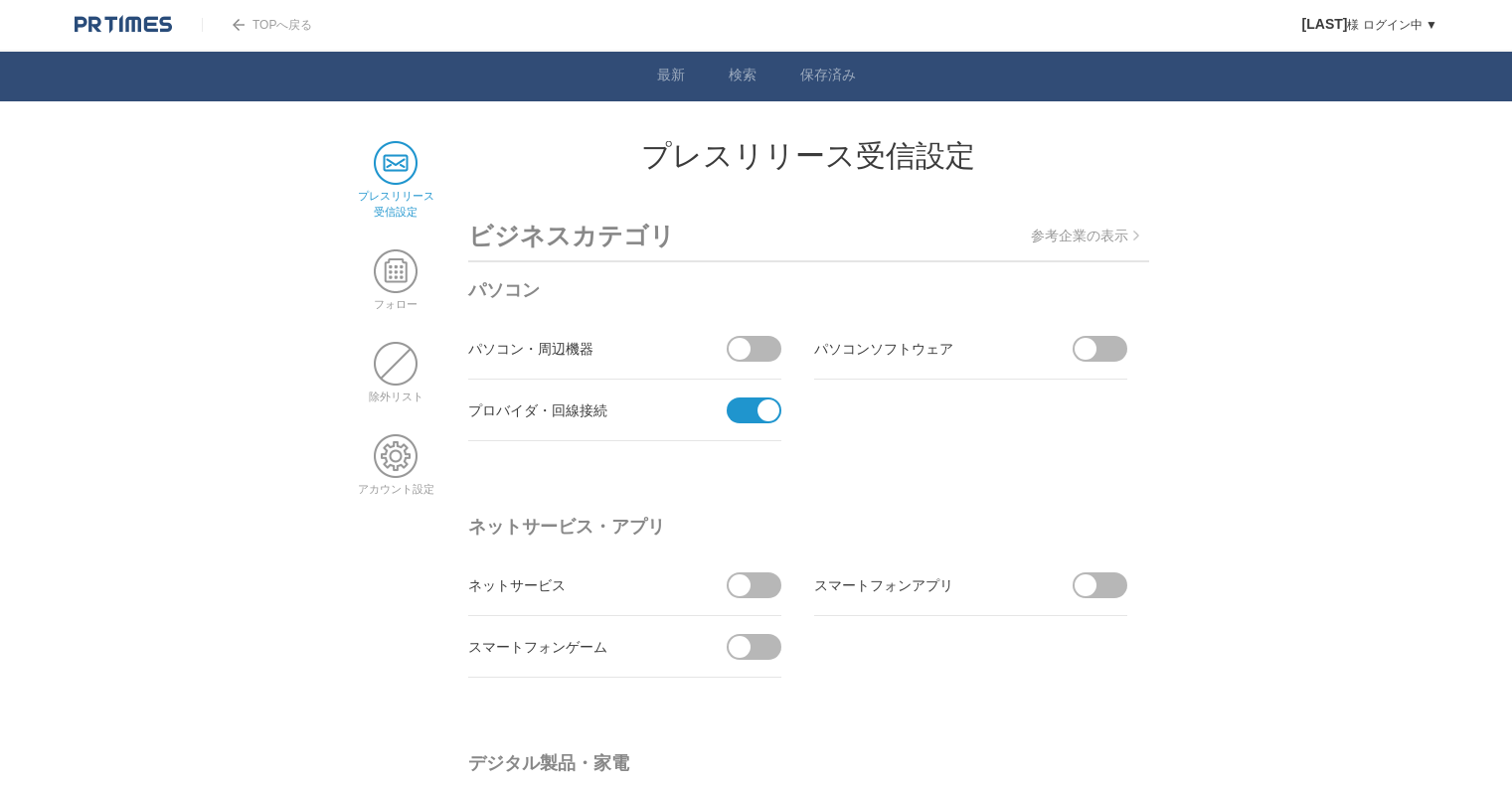 scroll, scrollTop: 0, scrollLeft: 0, axis: both 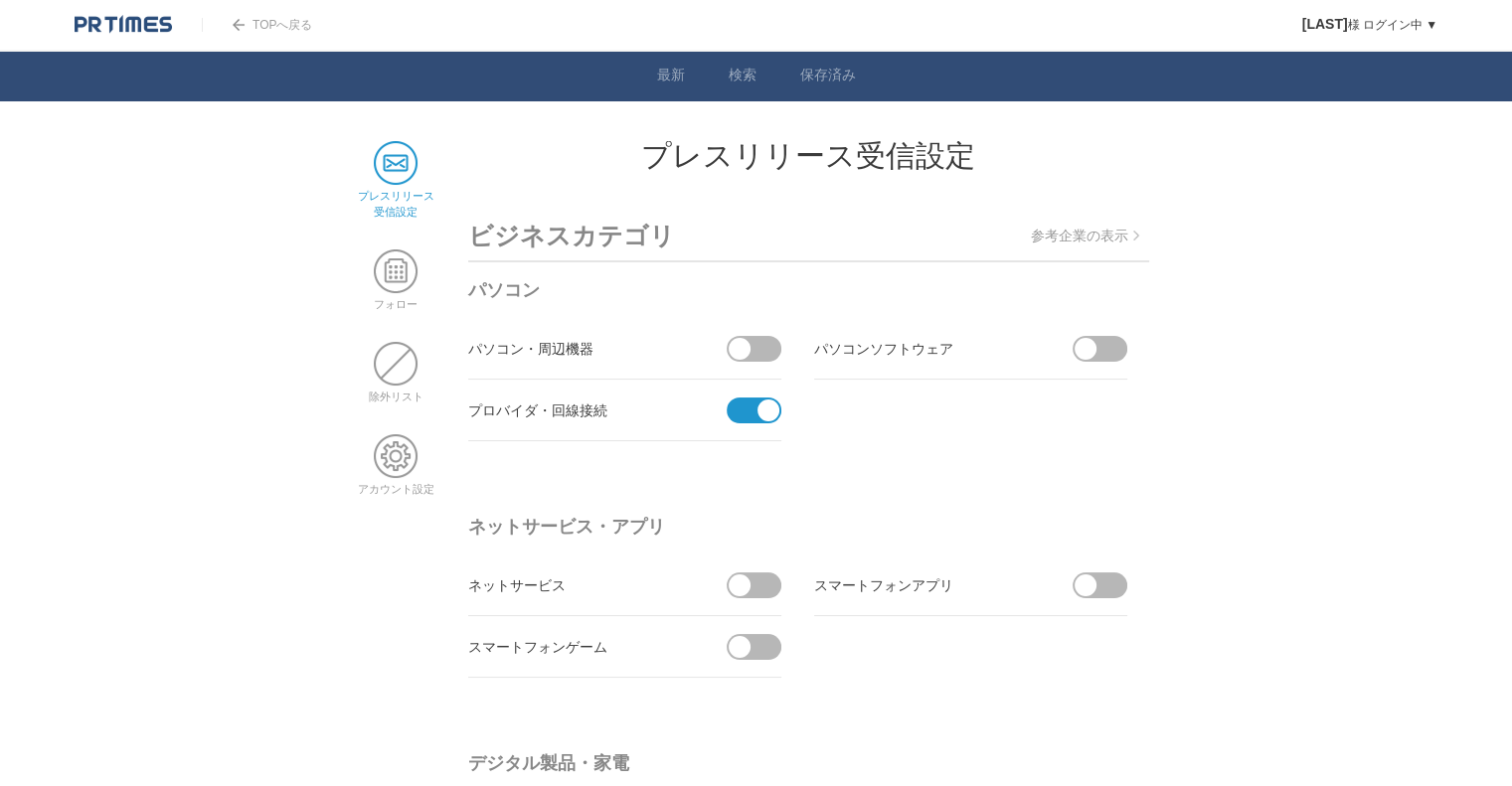 click at bounding box center (396, 163) 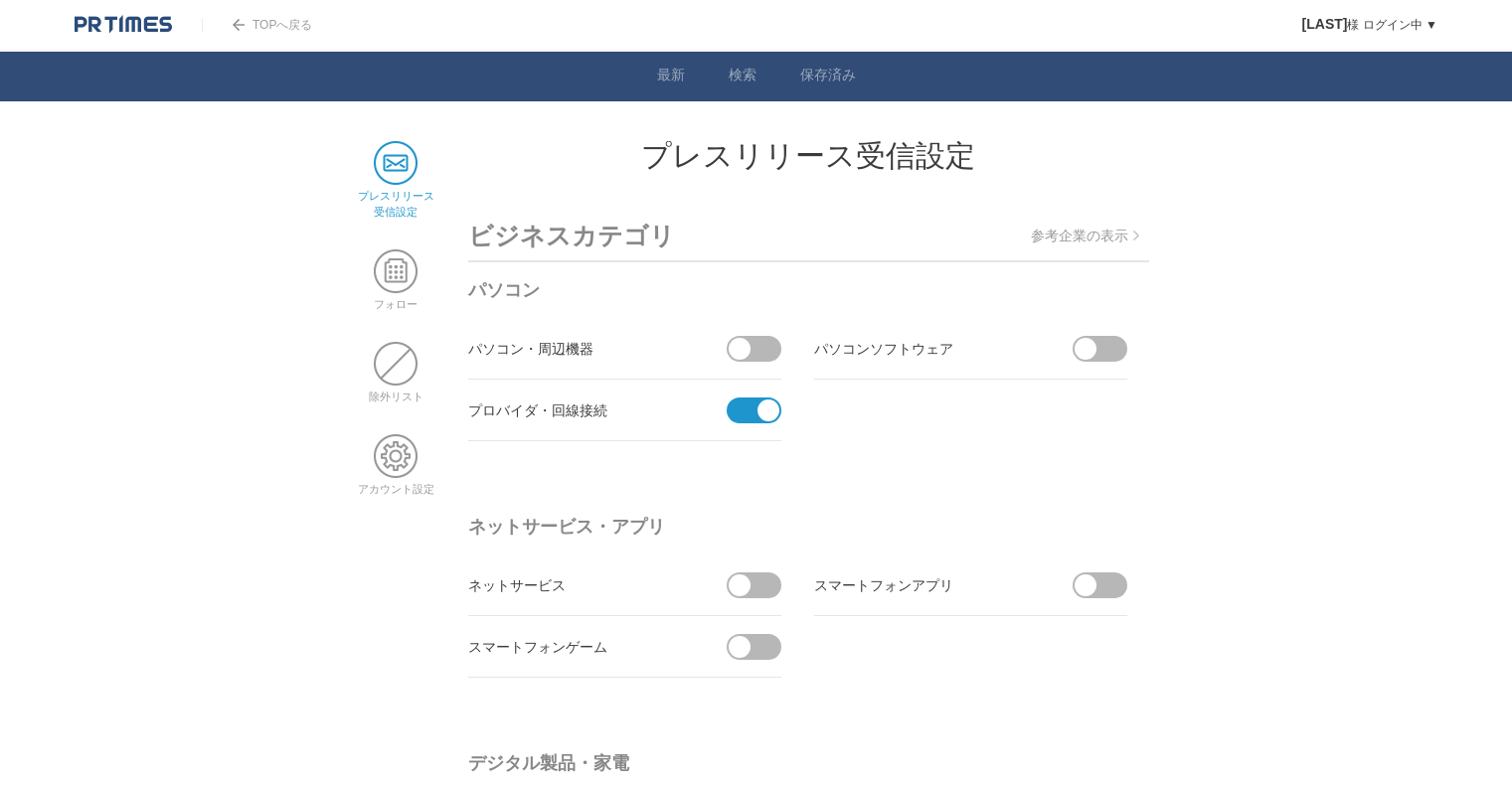 scroll, scrollTop: 0, scrollLeft: 0, axis: both 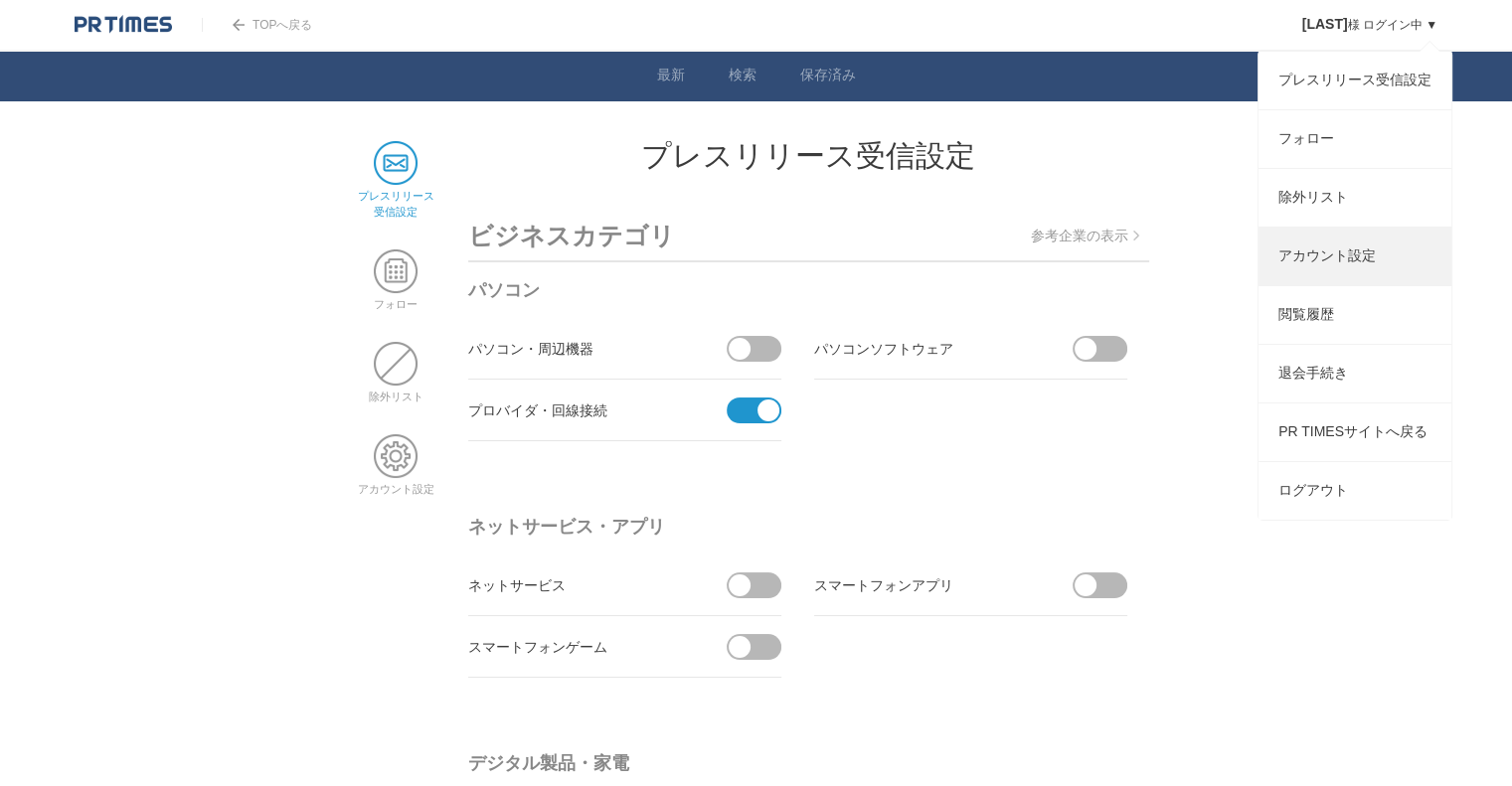 click on "アカウント設定" at bounding box center (1355, 256) 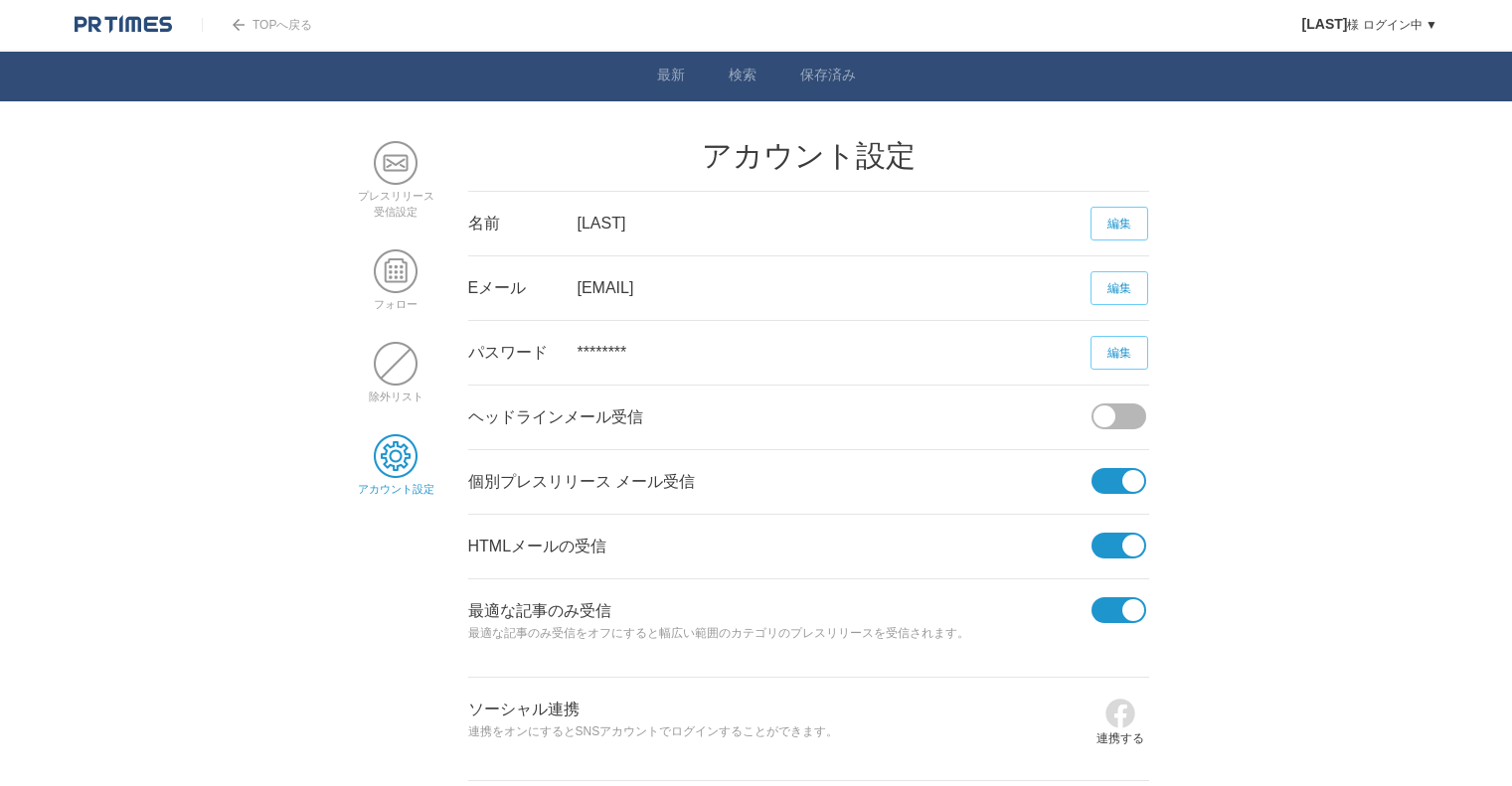 scroll, scrollTop: 0, scrollLeft: 0, axis: both 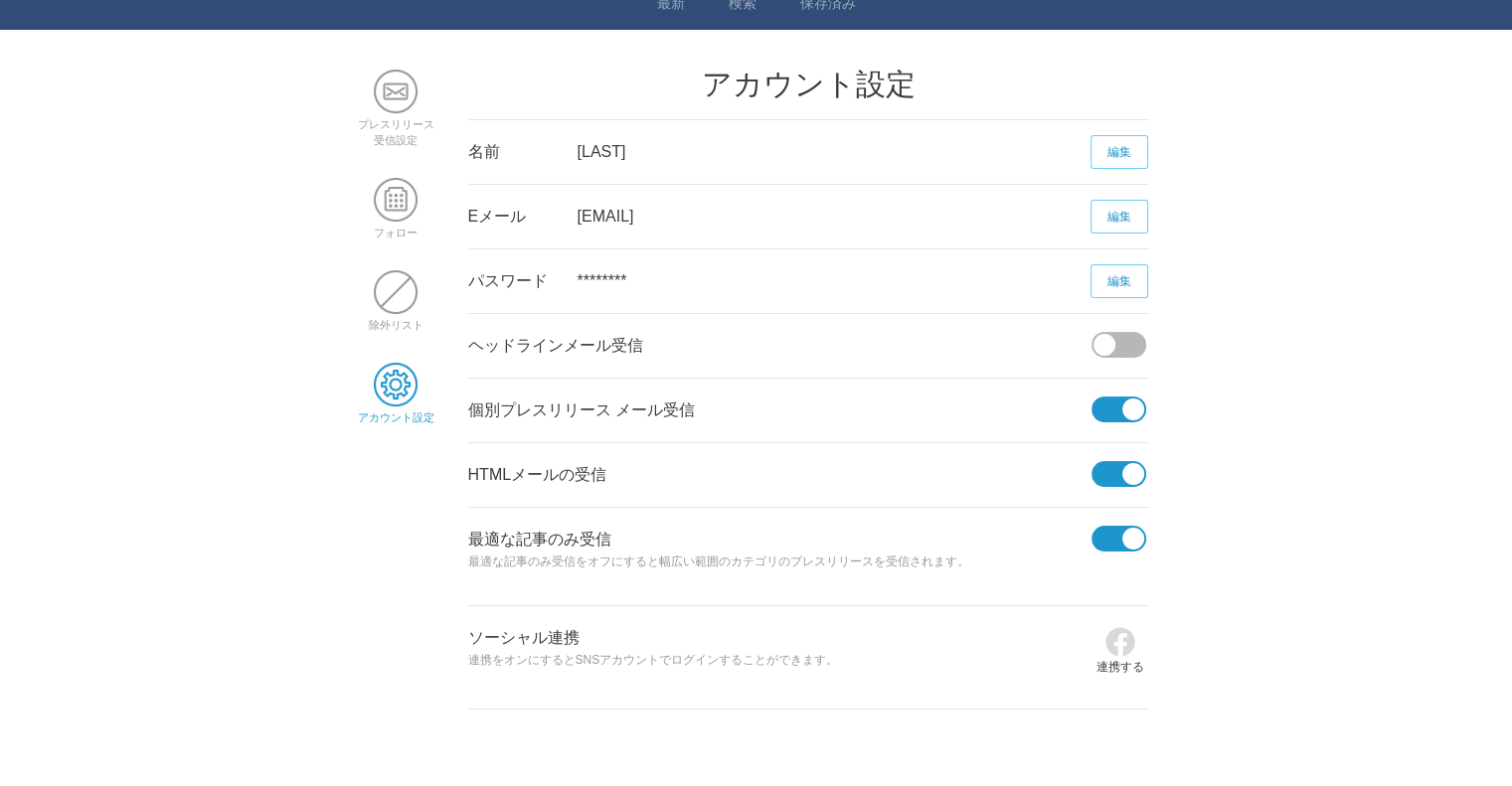 click on "個別プレスリリース メール受信" at bounding box center [779, 410] 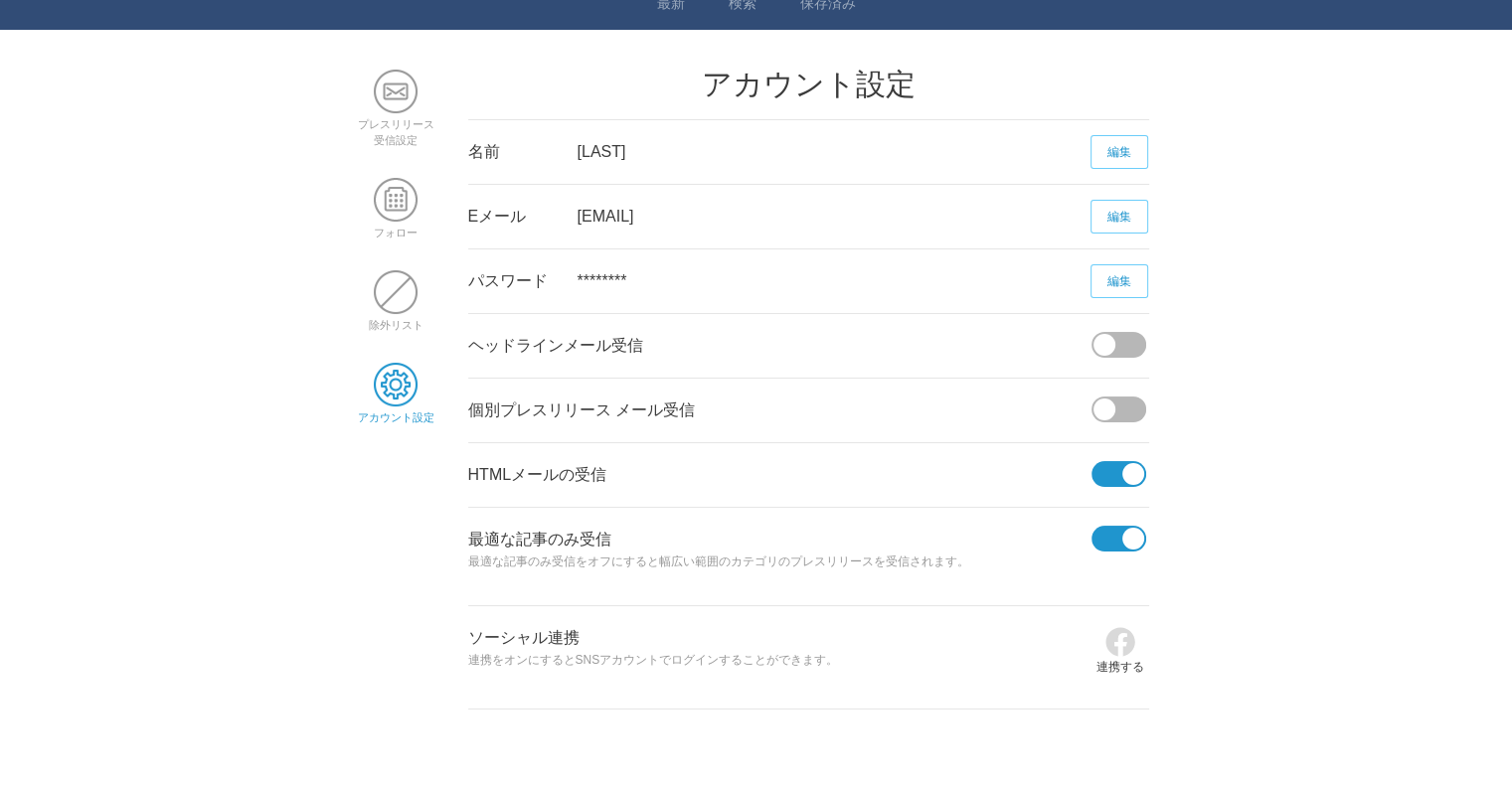 click at bounding box center (1133, 474) 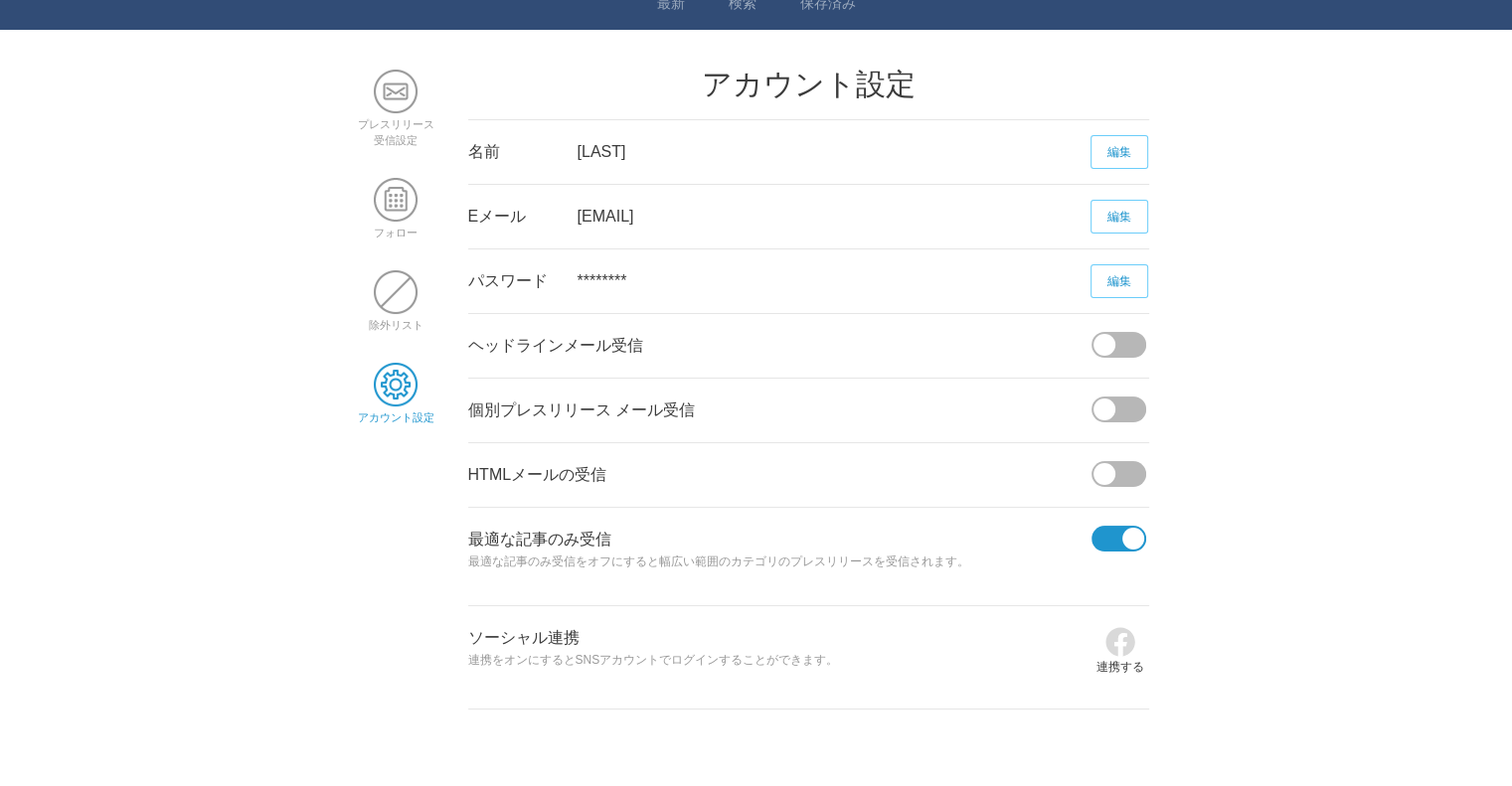 scroll, scrollTop: 141, scrollLeft: 0, axis: vertical 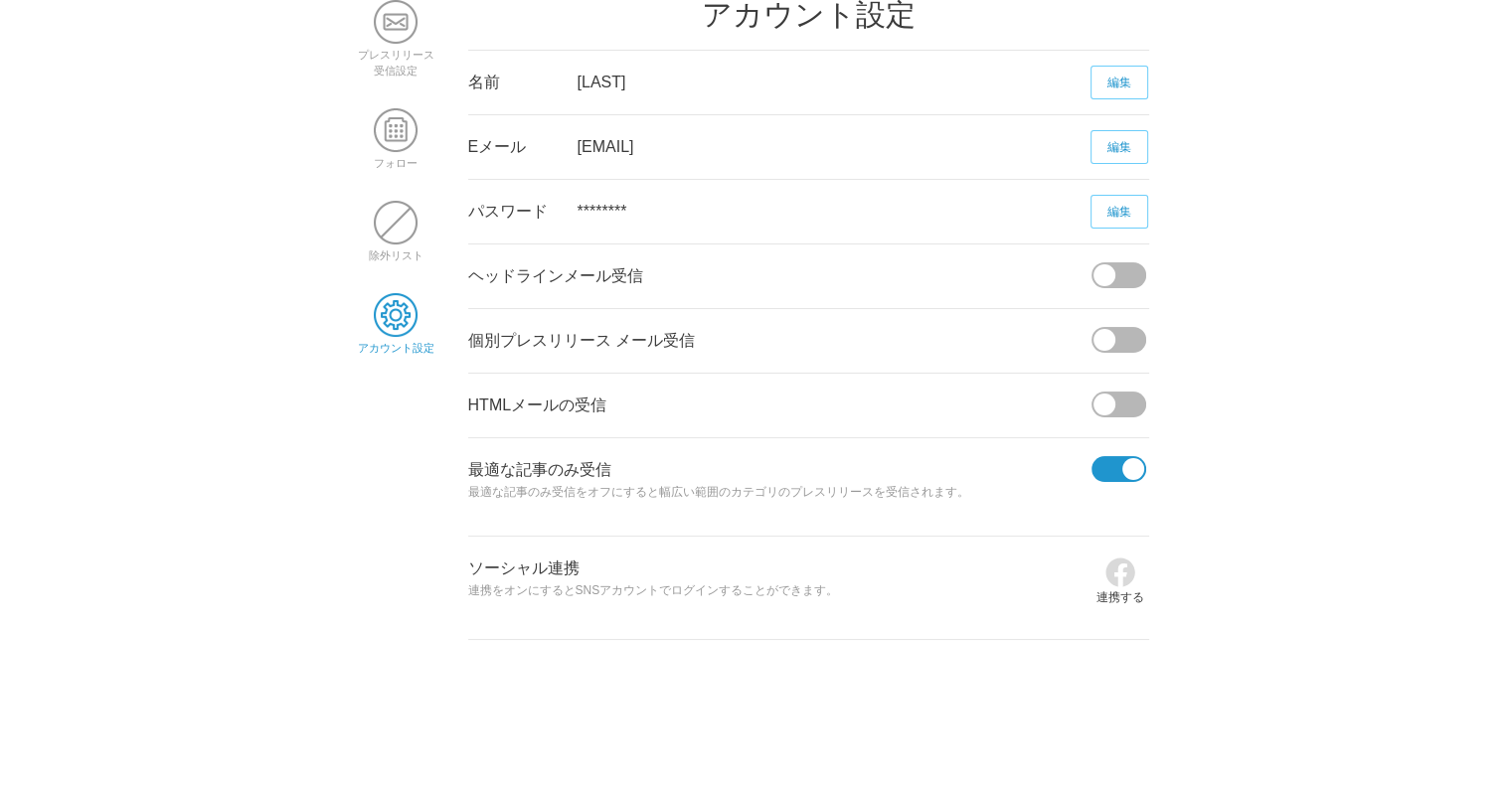 click at bounding box center (1112, 469) 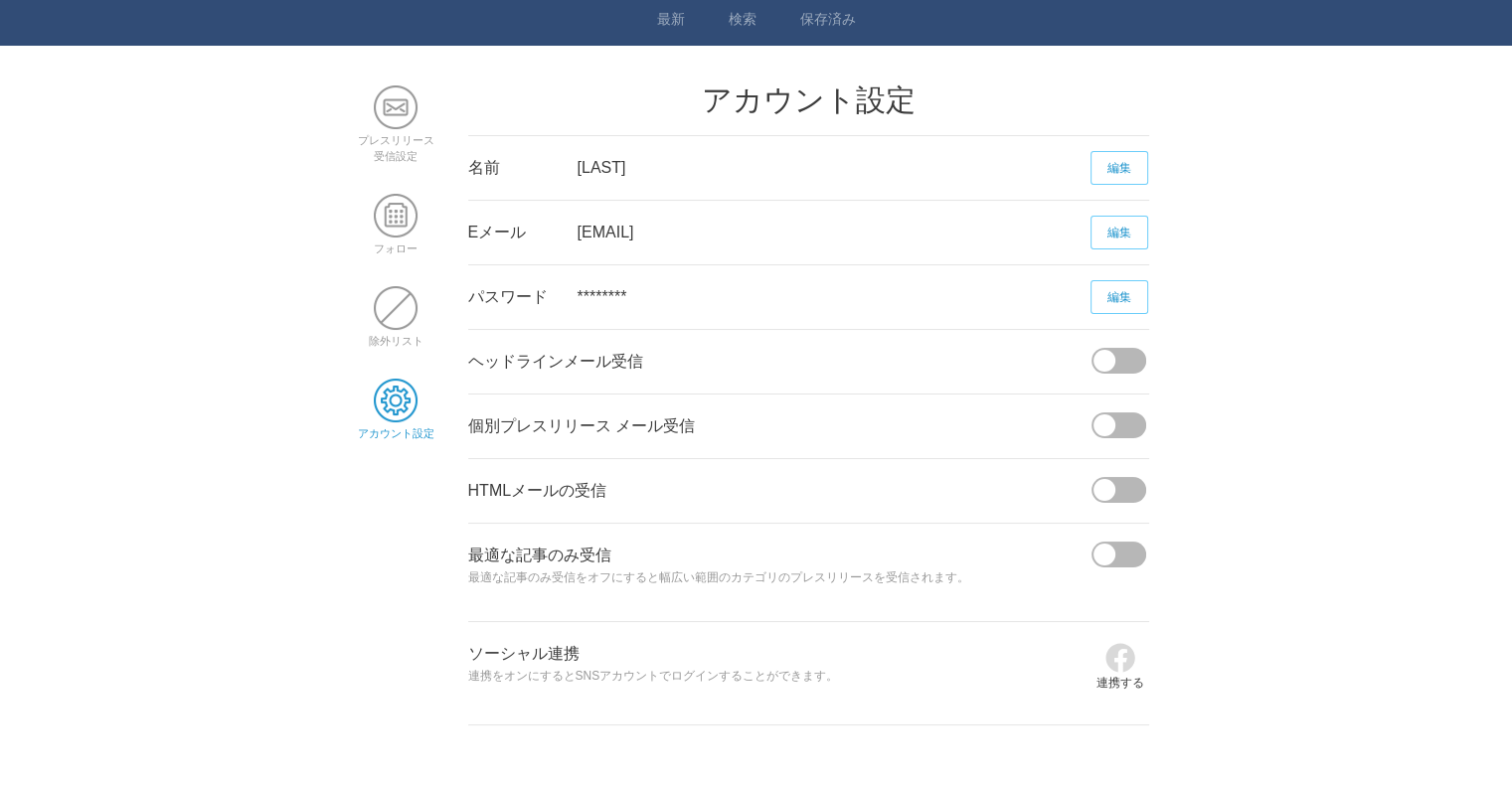 scroll, scrollTop: 141, scrollLeft: 0, axis: vertical 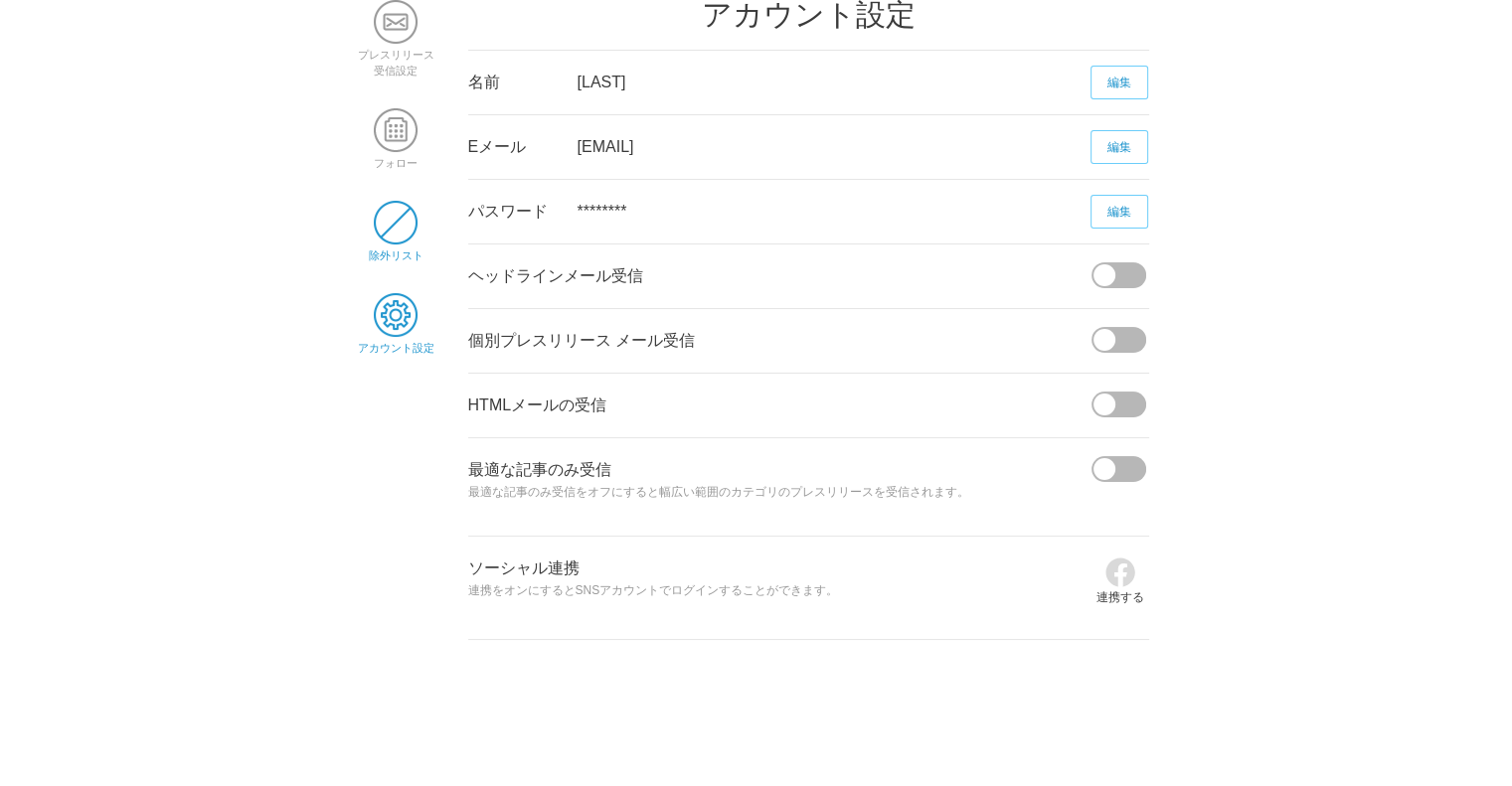 click at bounding box center [396, 223] 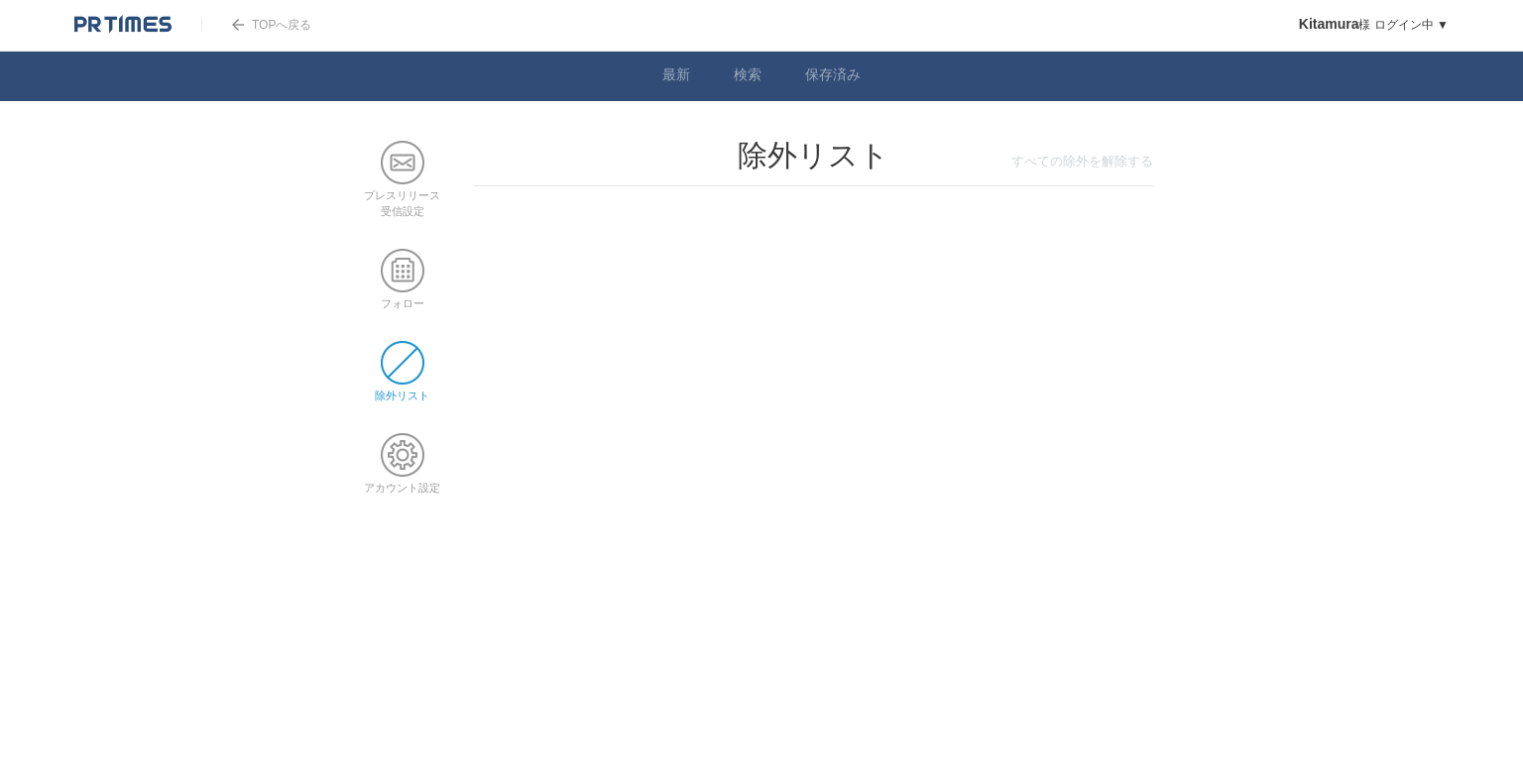 scroll, scrollTop: 0, scrollLeft: 0, axis: both 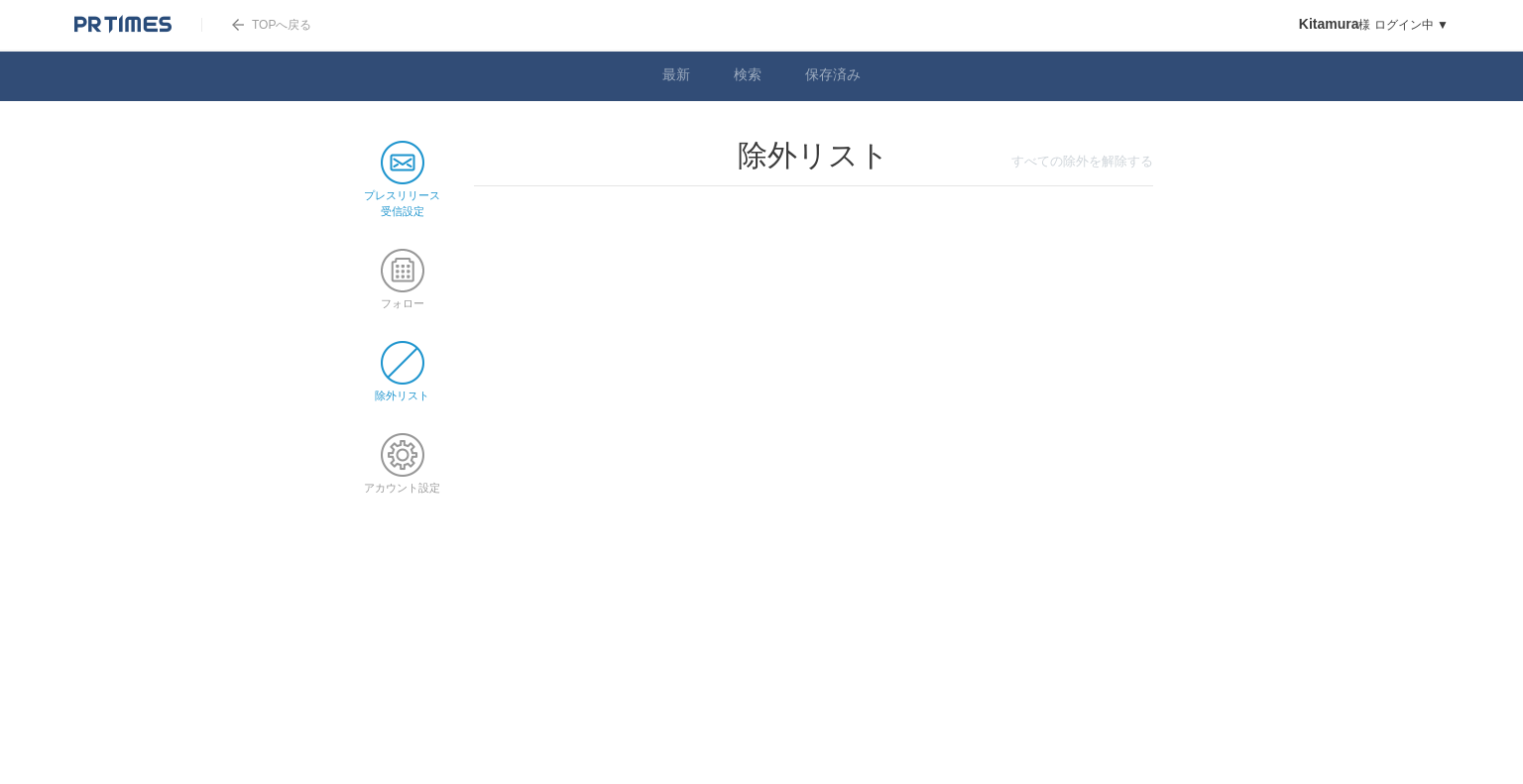 click at bounding box center [403, 163] 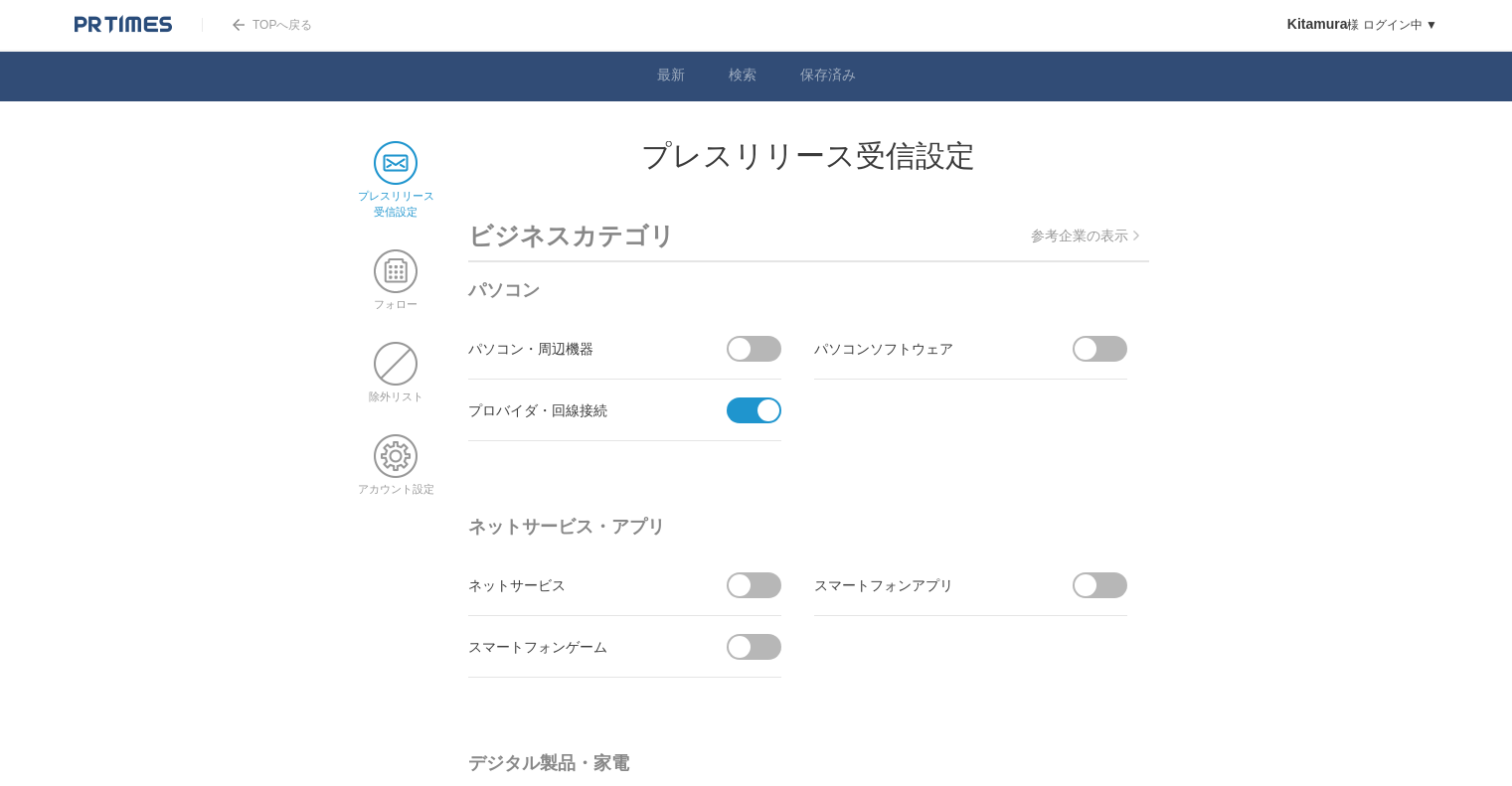 scroll, scrollTop: 0, scrollLeft: 0, axis: both 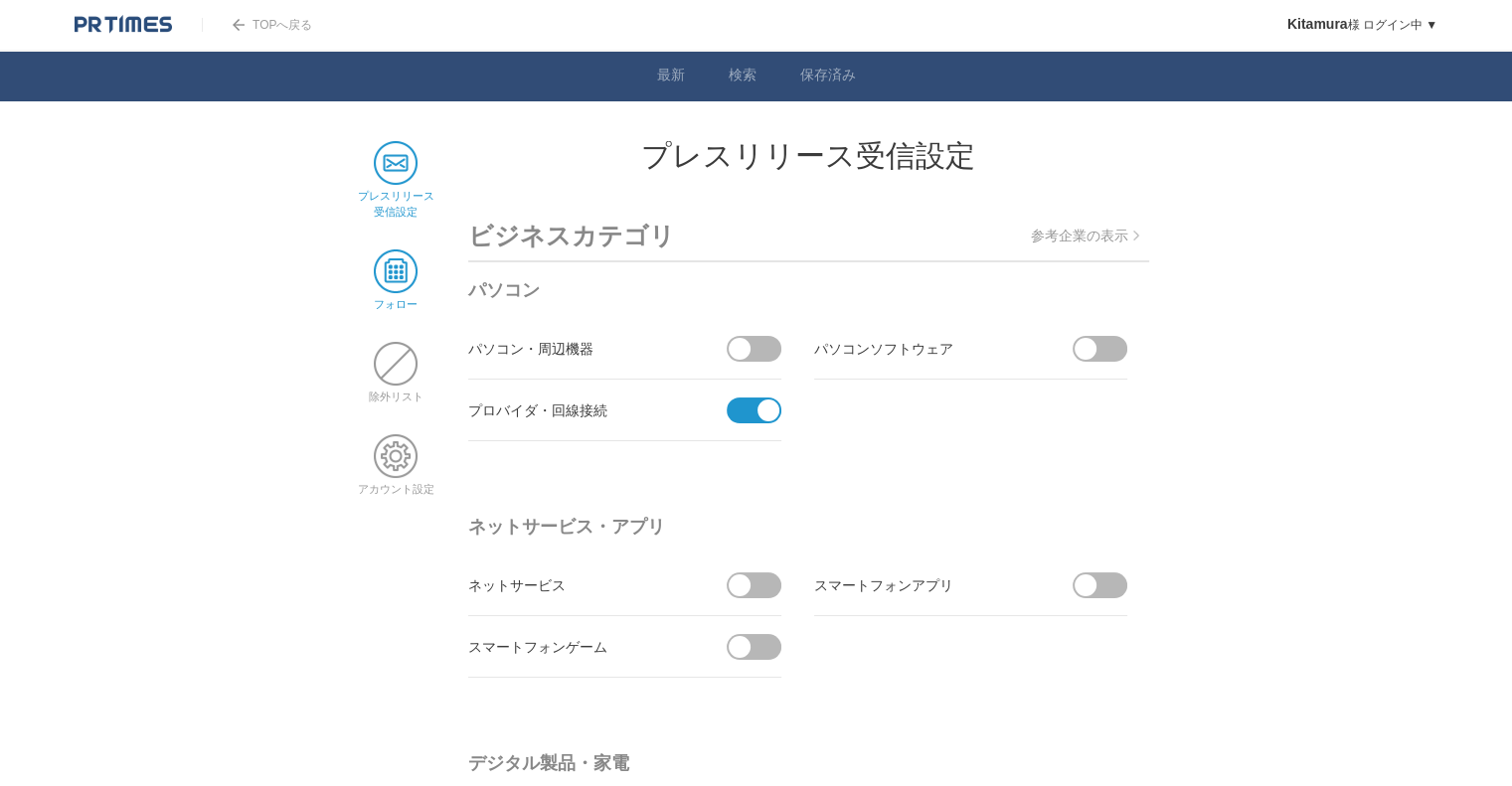 click at bounding box center [396, 271] 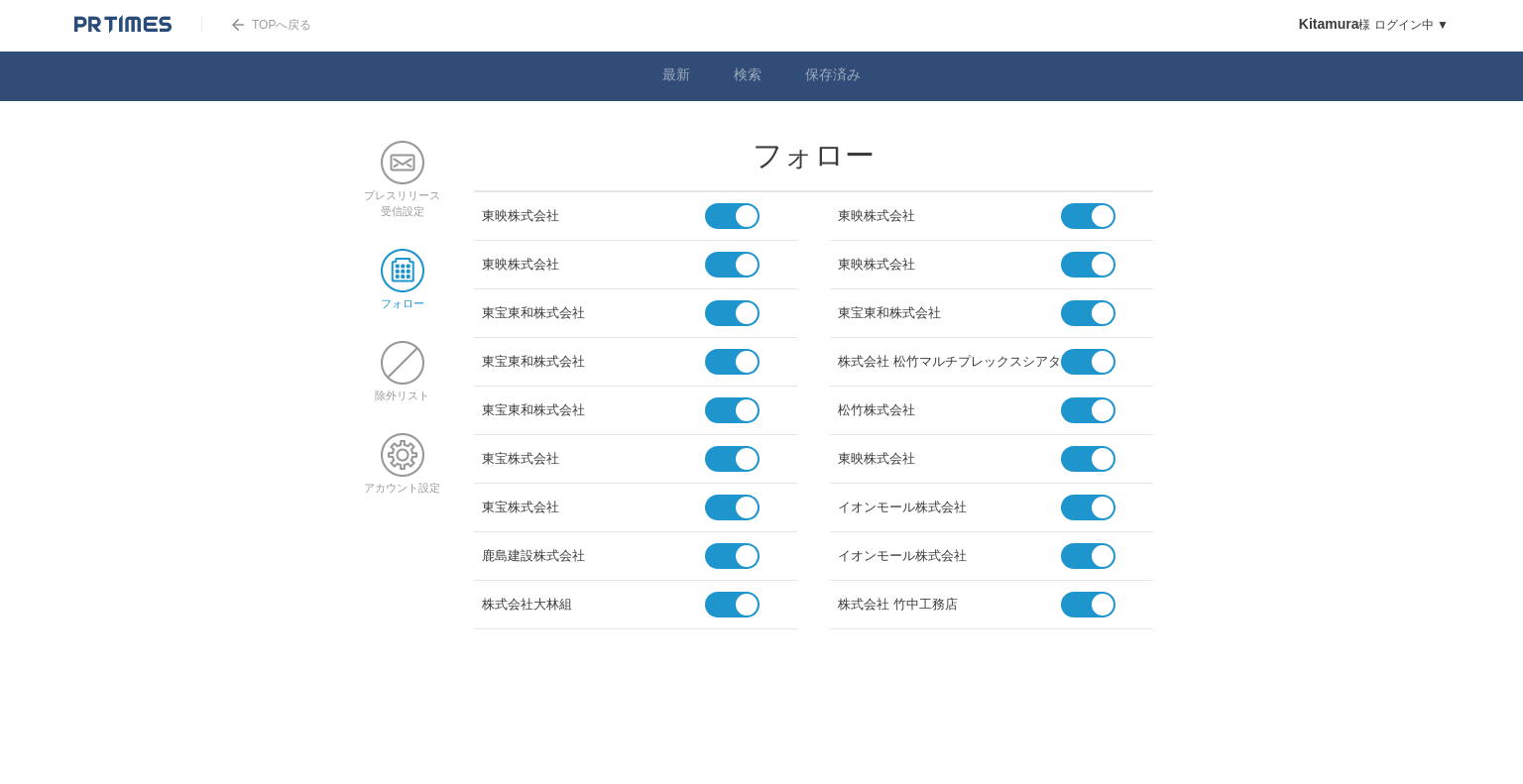 scroll, scrollTop: 0, scrollLeft: 0, axis: both 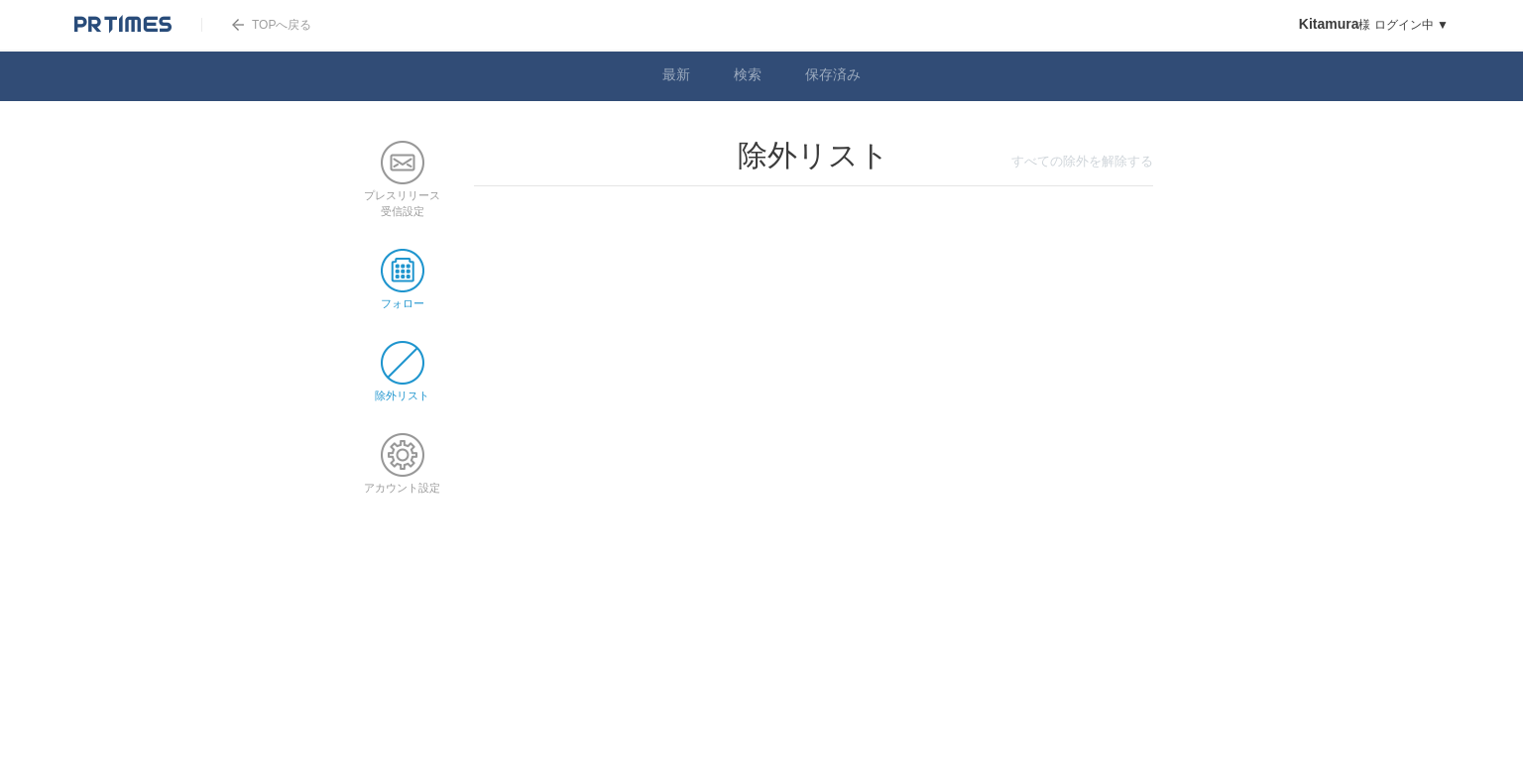 click at bounding box center (403, 271) 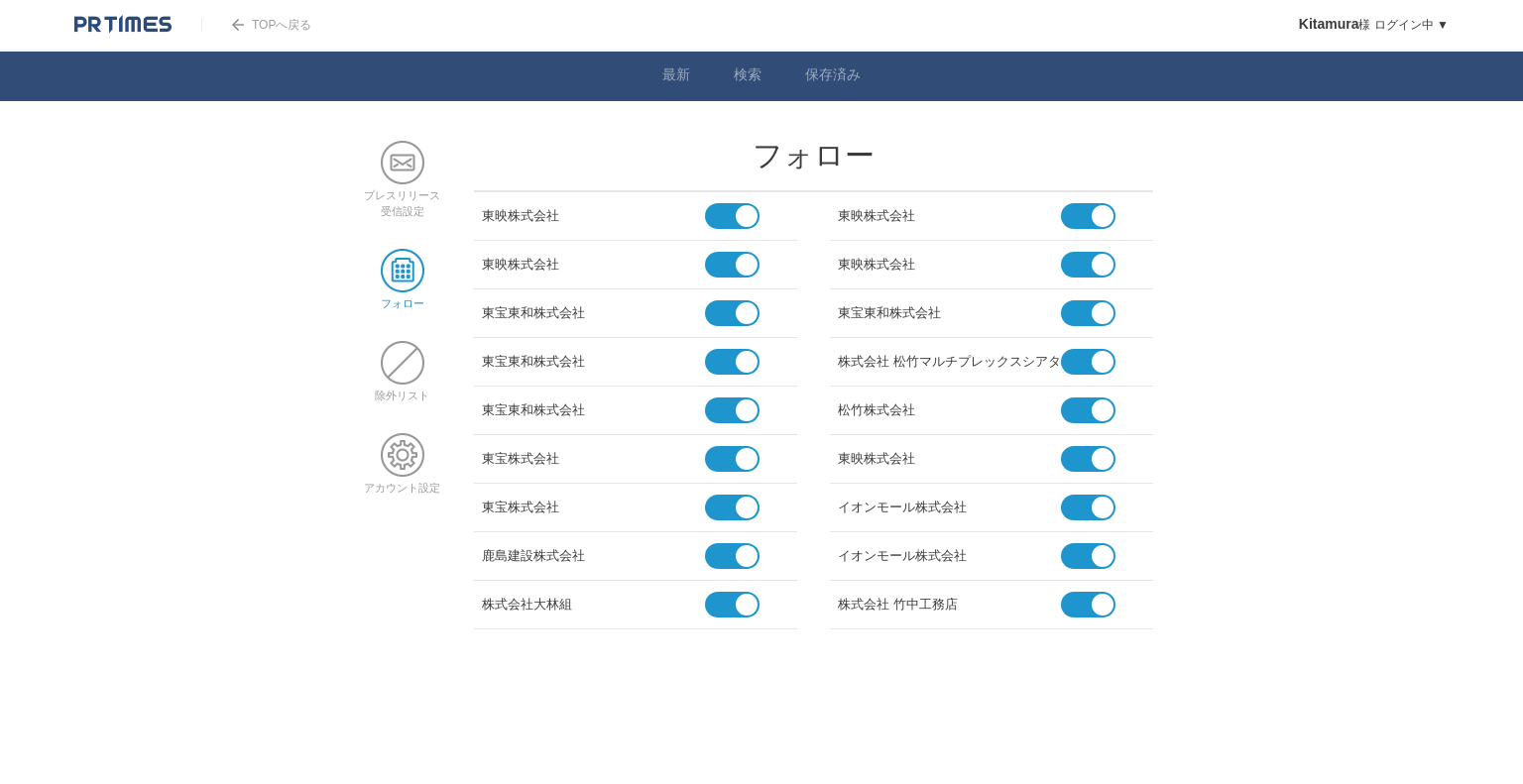 scroll, scrollTop: 0, scrollLeft: 0, axis: both 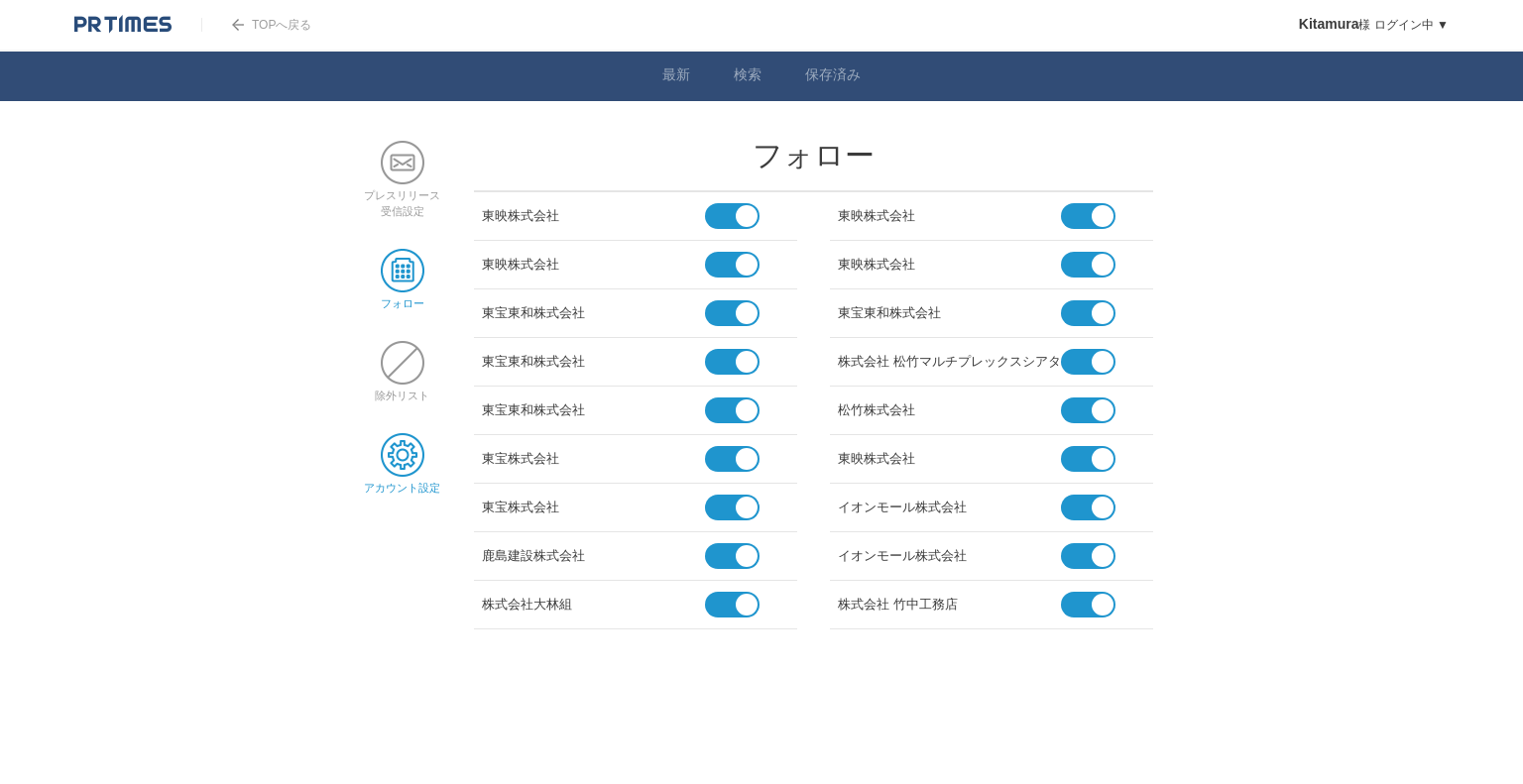 click at bounding box center [403, 455] 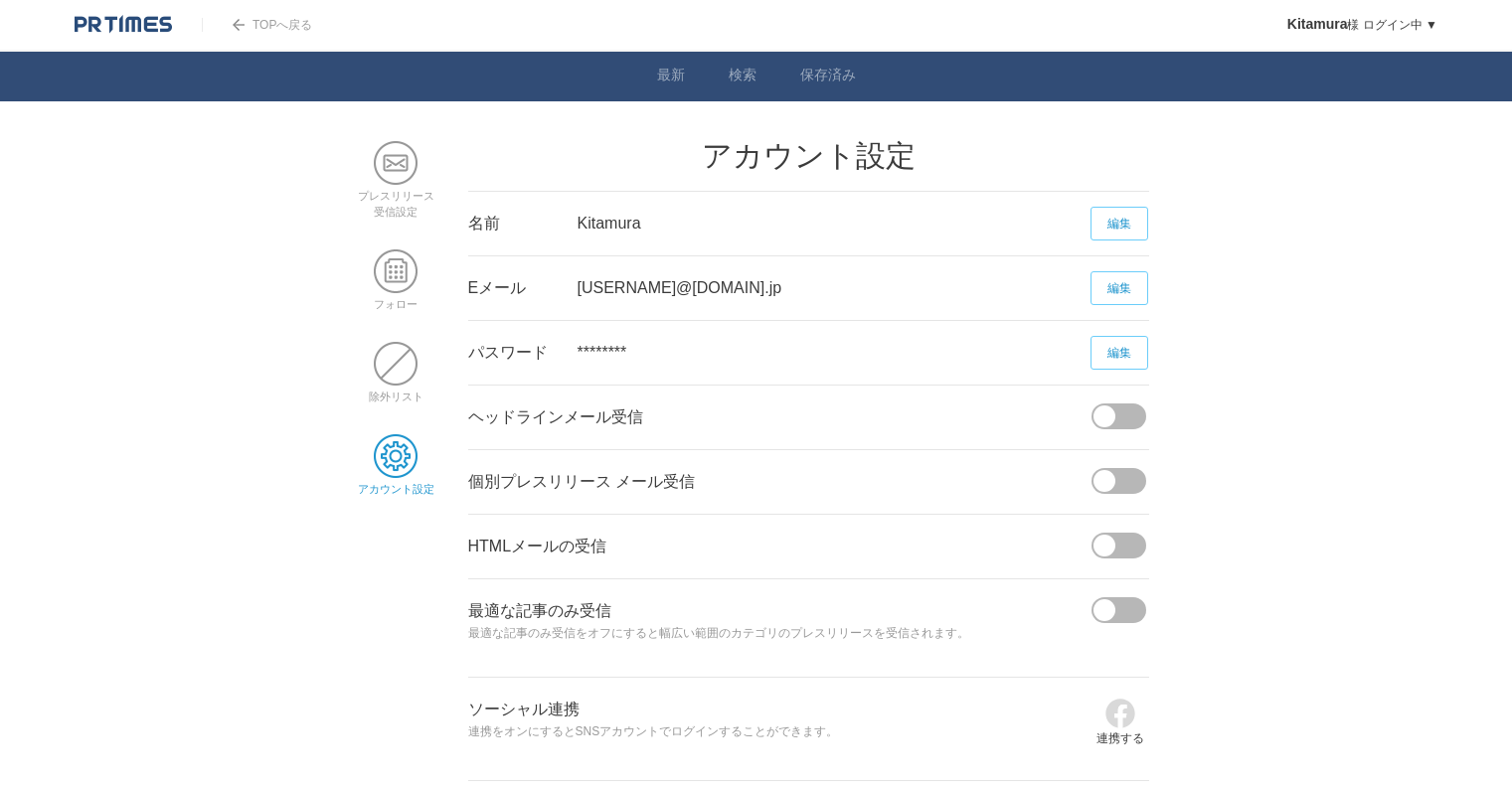 scroll, scrollTop: 0, scrollLeft: 0, axis: both 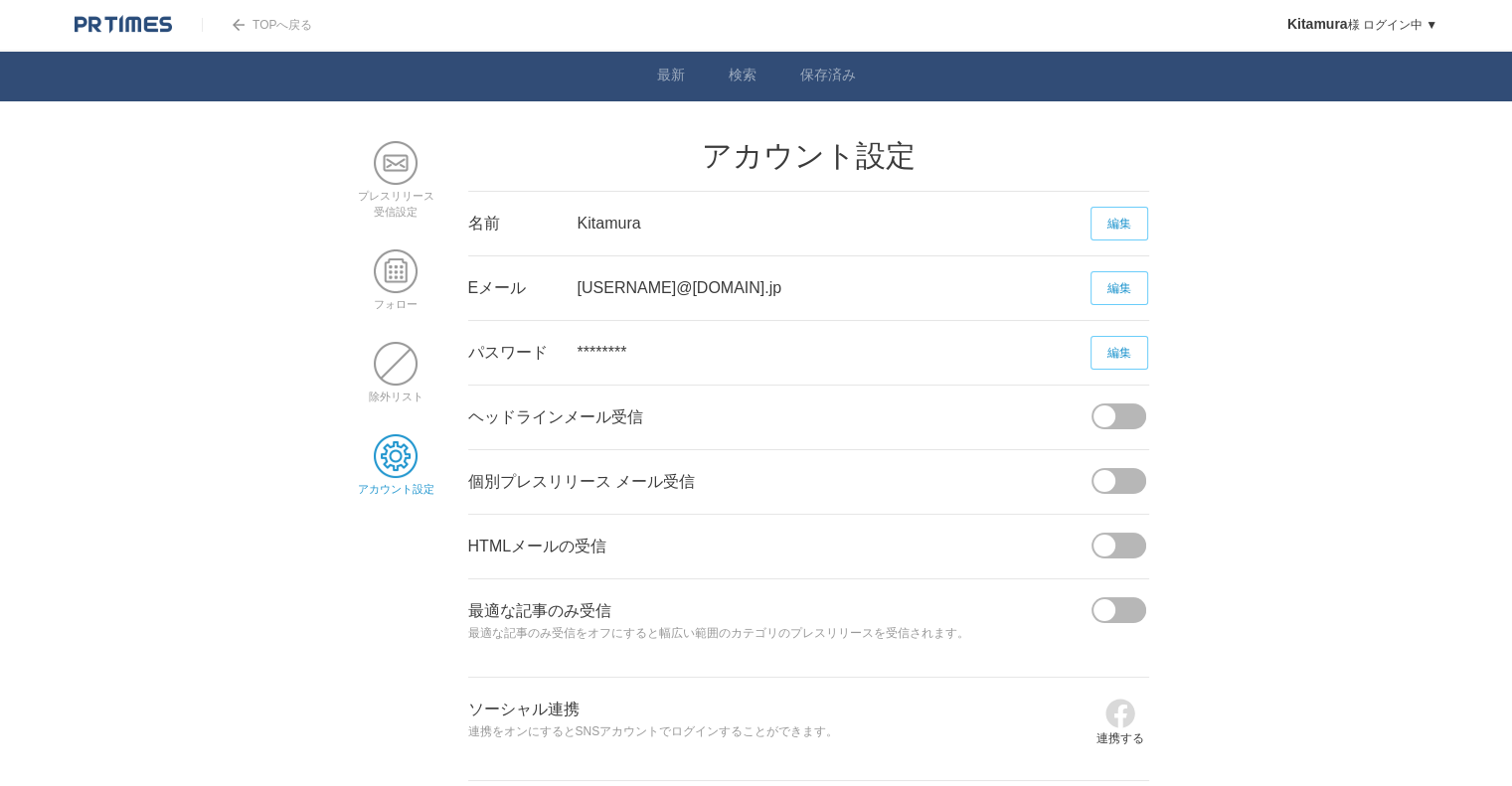 click on "TOPへ戻る" at bounding box center (256, 25) 